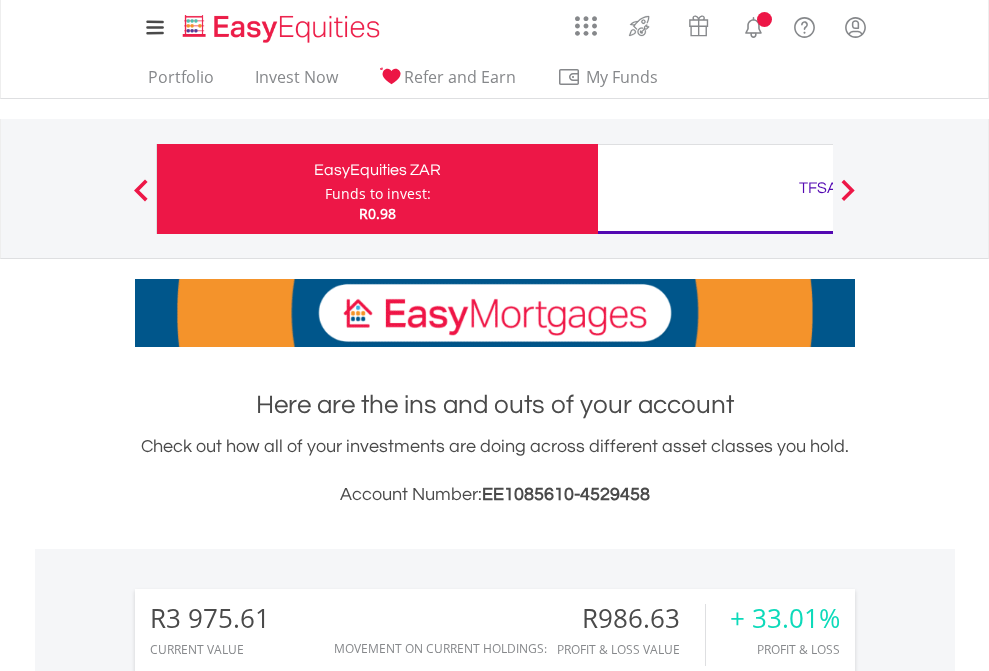 scroll, scrollTop: 0, scrollLeft: 0, axis: both 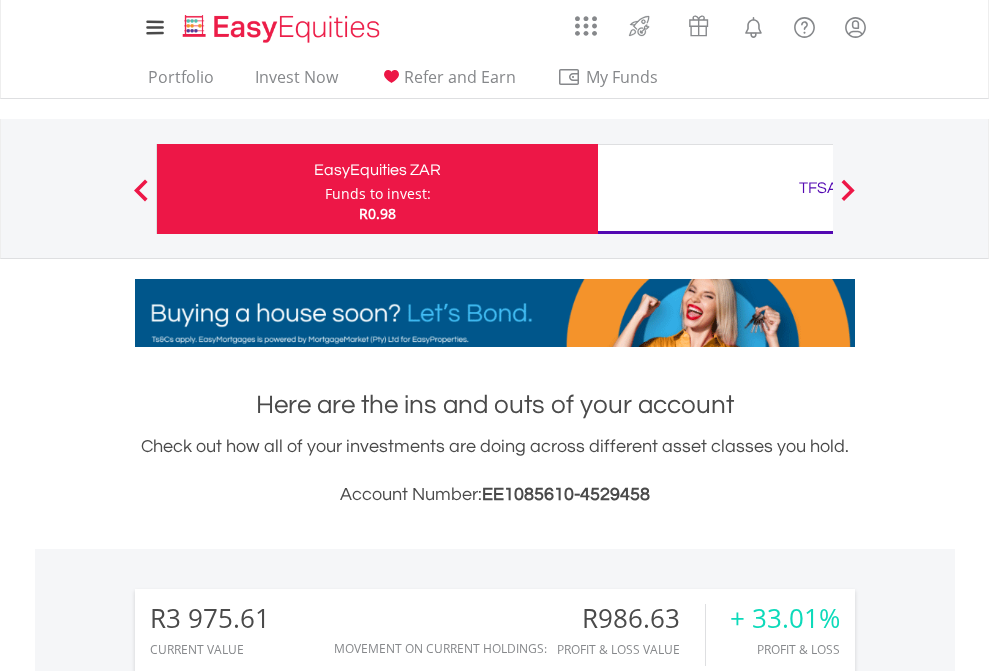 click on "Funds to invest:" at bounding box center [378, 194] 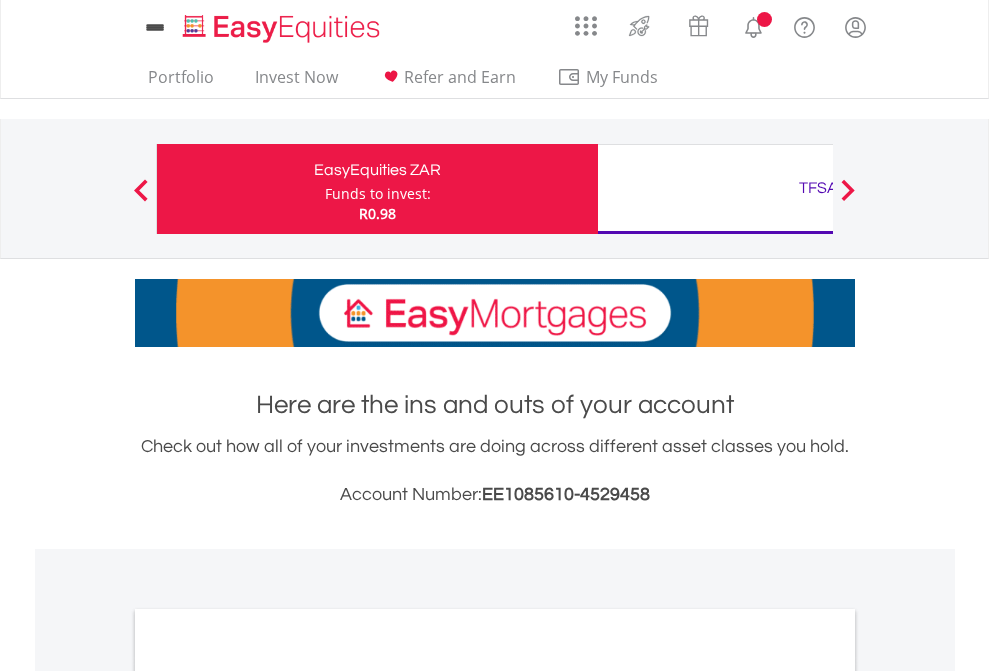 scroll, scrollTop: 0, scrollLeft: 0, axis: both 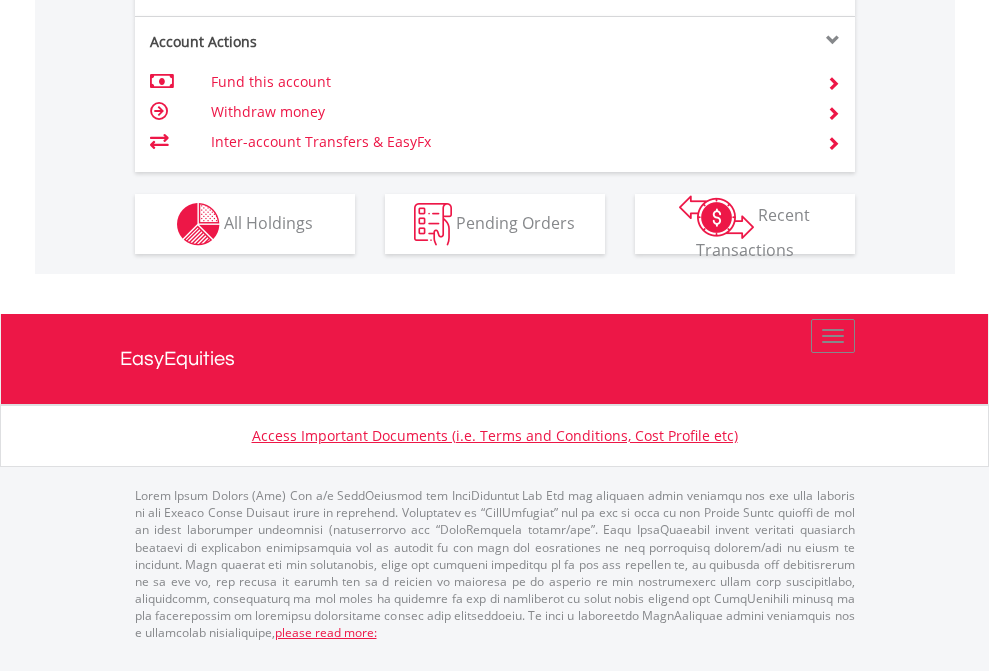click on "Investment types" at bounding box center [706, -337] 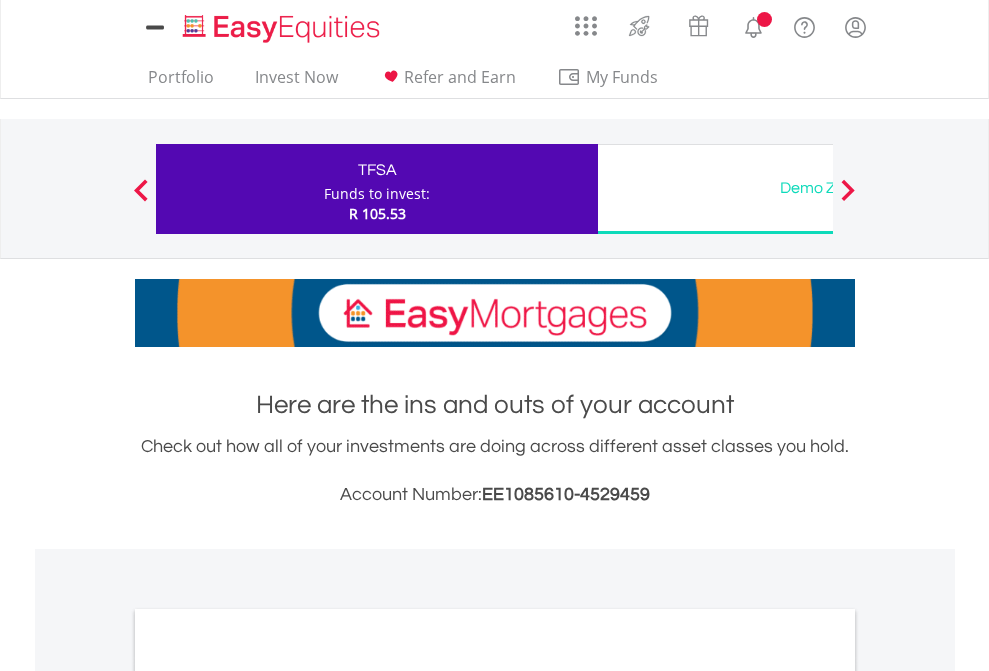 scroll, scrollTop: 0, scrollLeft: 0, axis: both 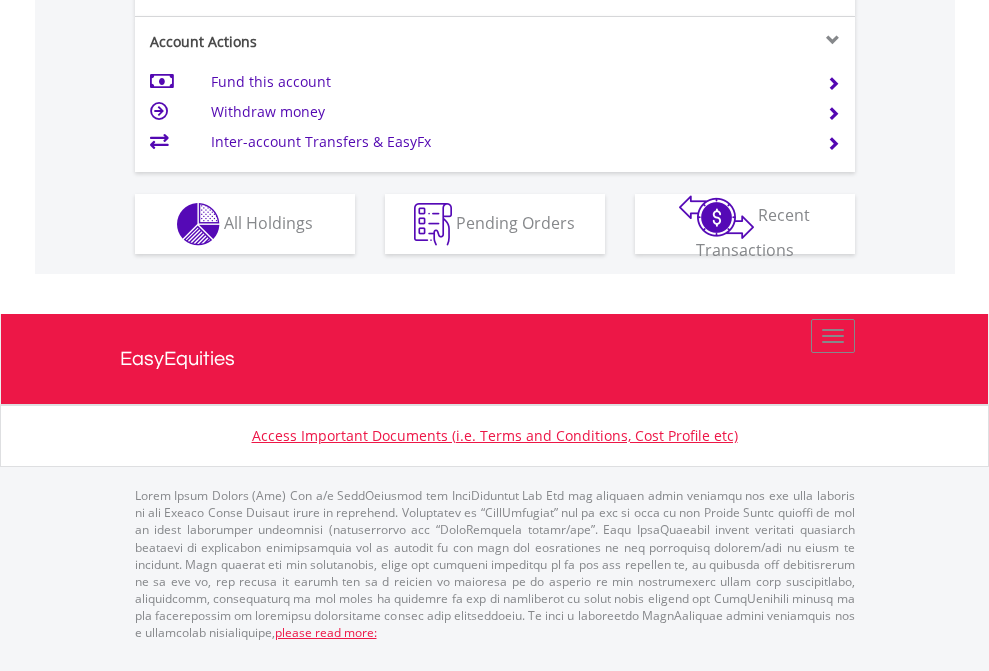 click on "Investment types" at bounding box center (706, -337) 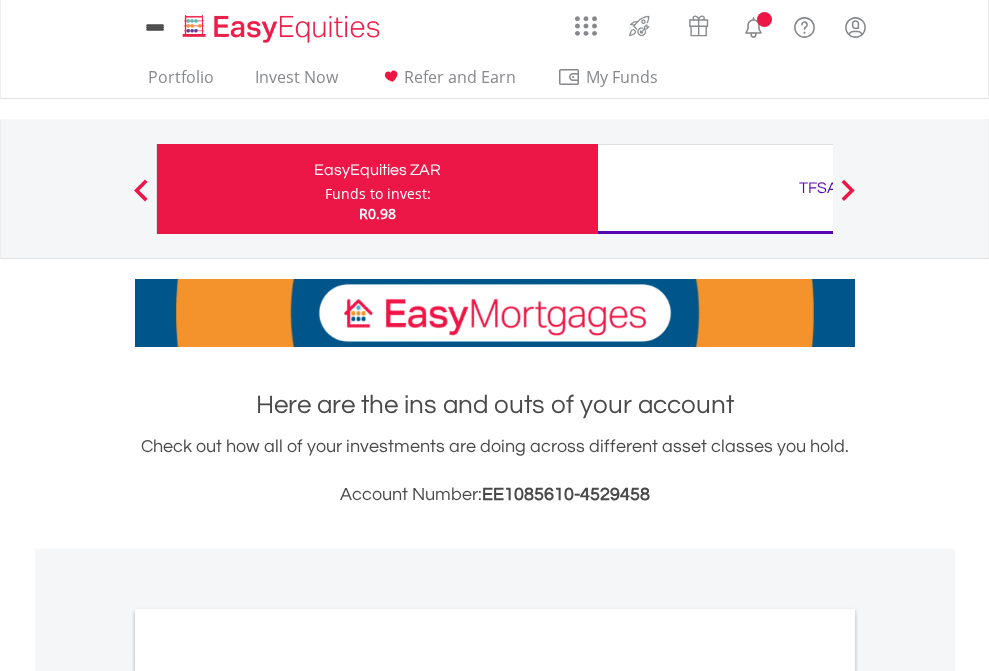 scroll, scrollTop: 1202, scrollLeft: 0, axis: vertical 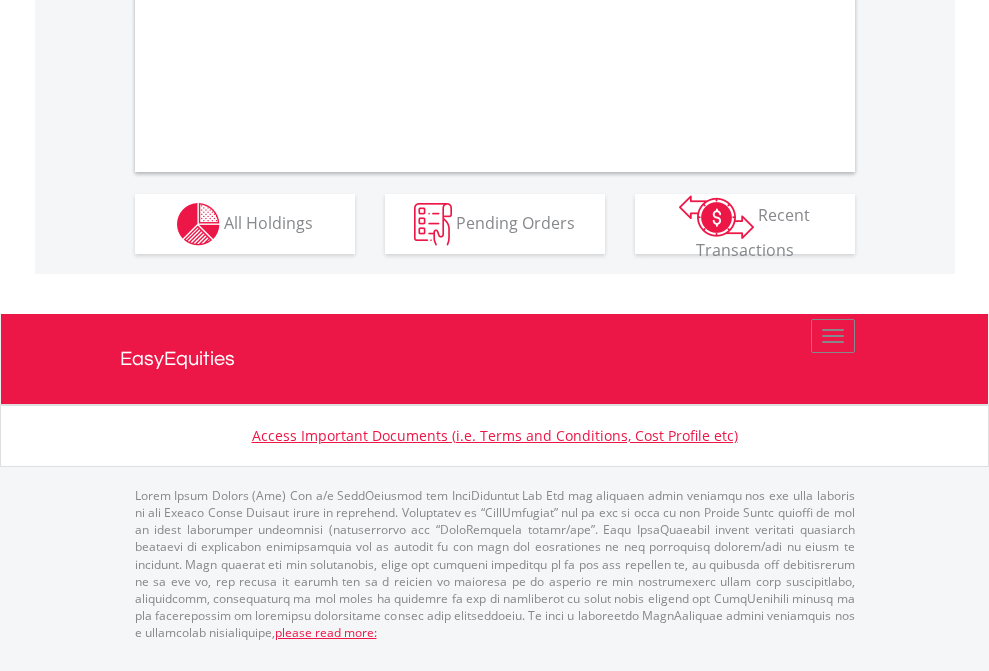 click on "All Holdings" at bounding box center (268, 222) 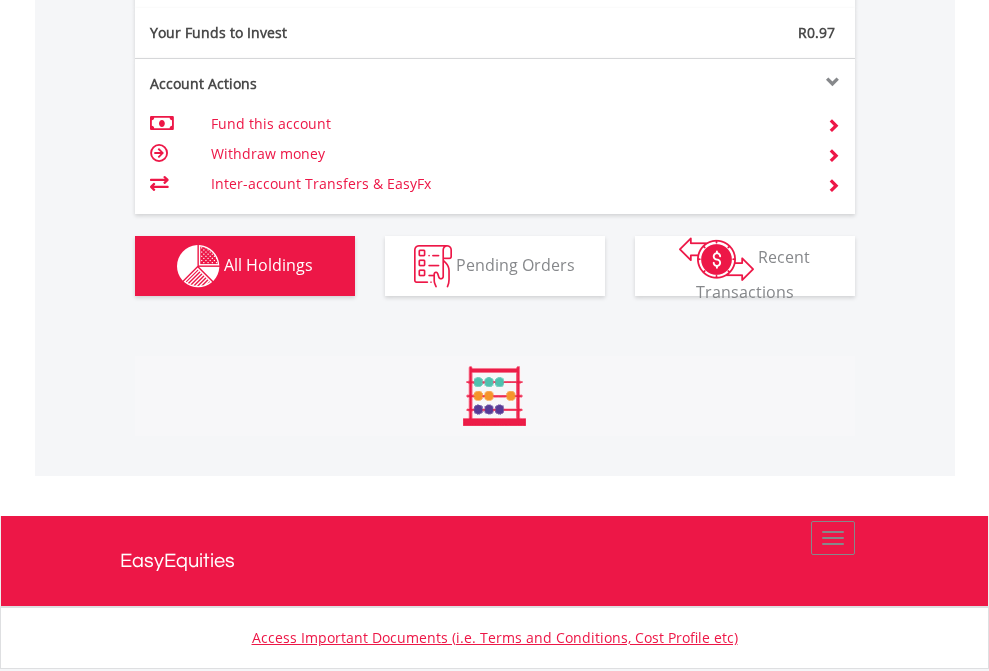 scroll, scrollTop: 999808, scrollLeft: 999687, axis: both 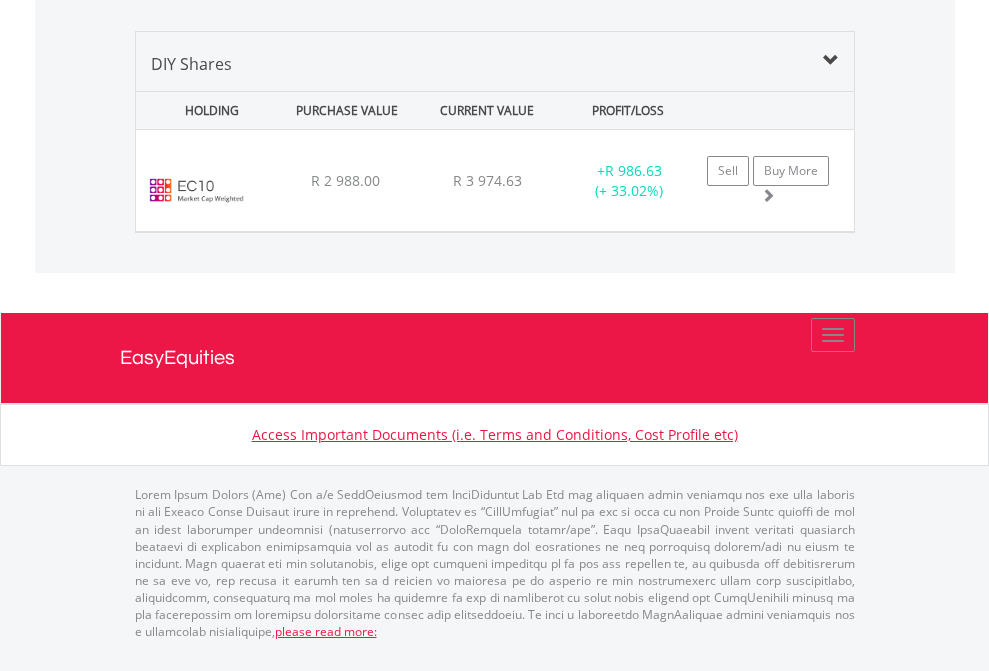 click on "TFSA" at bounding box center (818, -1339) 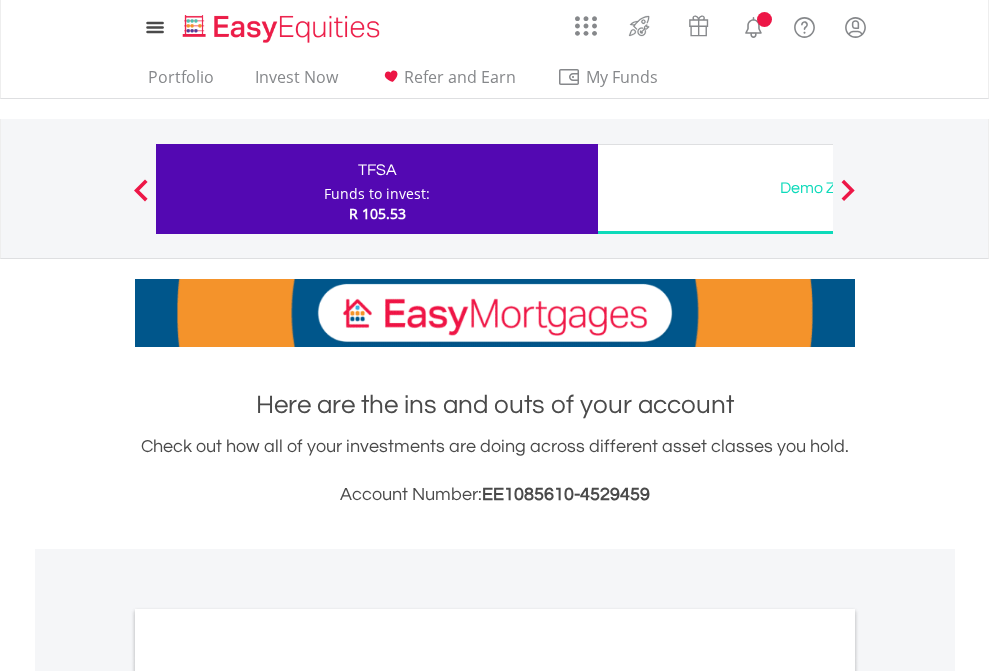 scroll, scrollTop: 0, scrollLeft: 0, axis: both 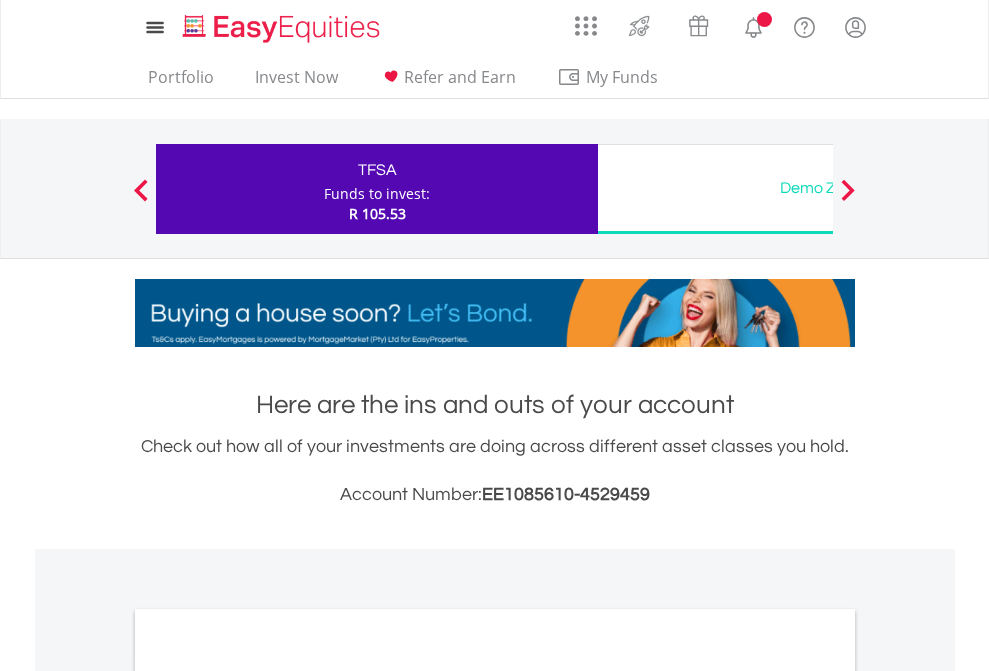 click on "All Holdings" at bounding box center (268, 1096) 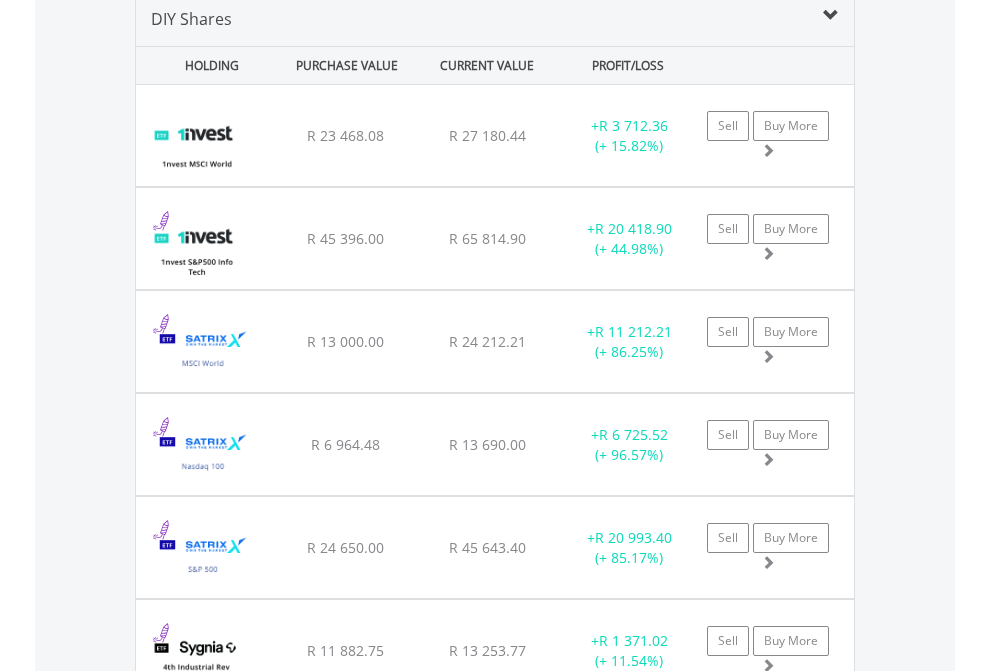 scroll, scrollTop: 1933, scrollLeft: 0, axis: vertical 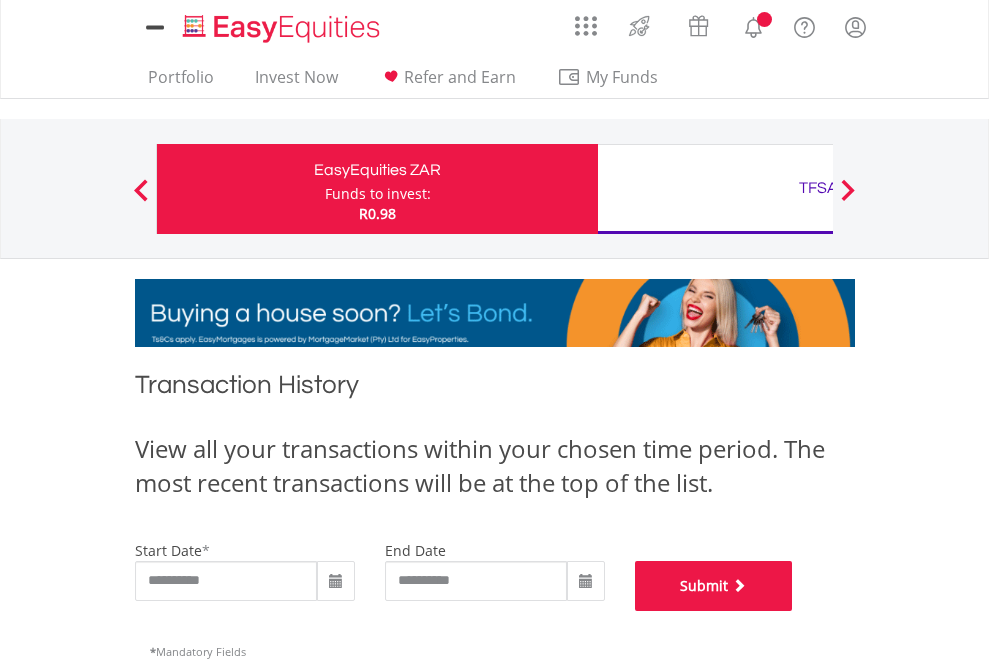 click on "Submit" at bounding box center (714, 586) 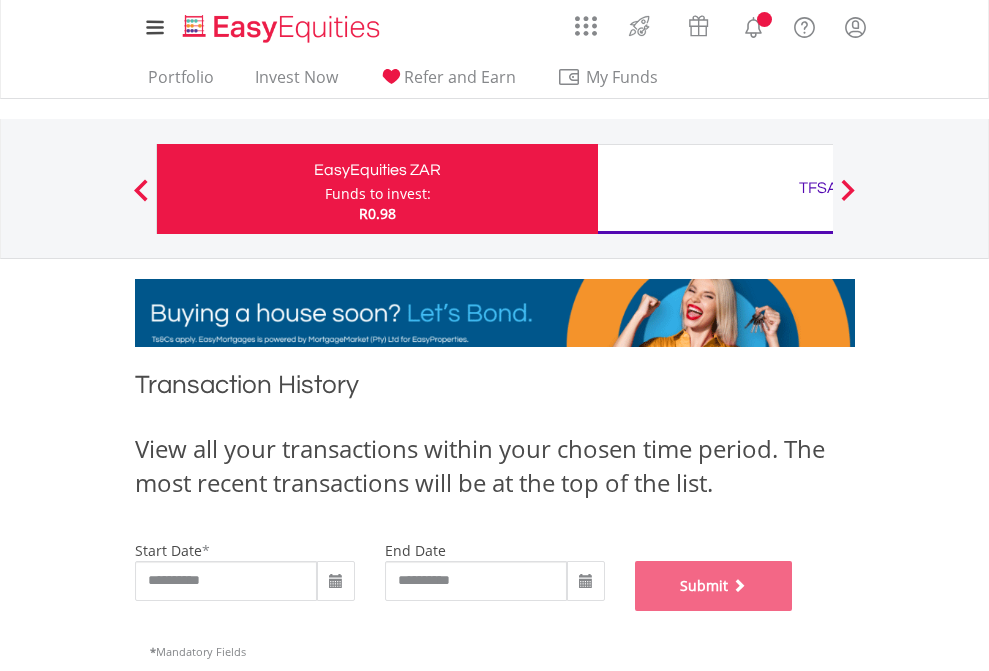 scroll, scrollTop: 811, scrollLeft: 0, axis: vertical 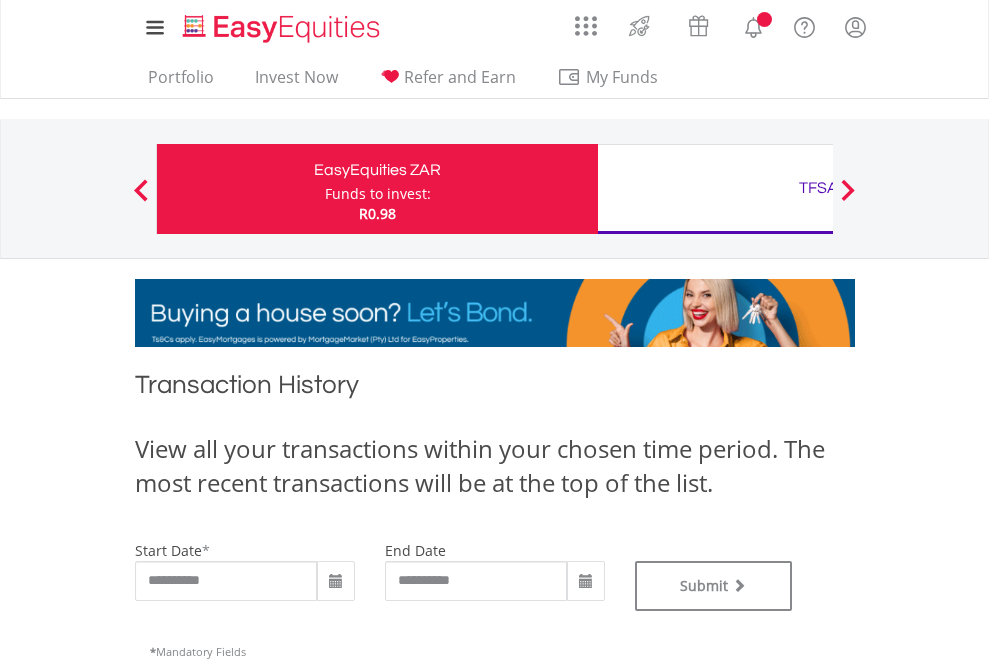 click on "TFSA" at bounding box center [818, 188] 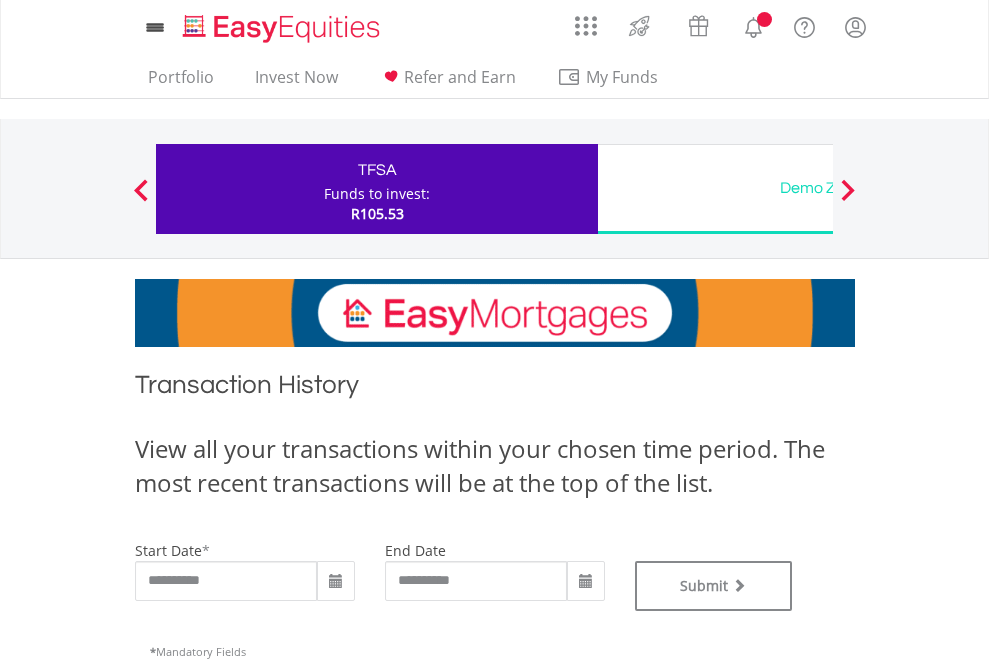 scroll, scrollTop: 0, scrollLeft: 0, axis: both 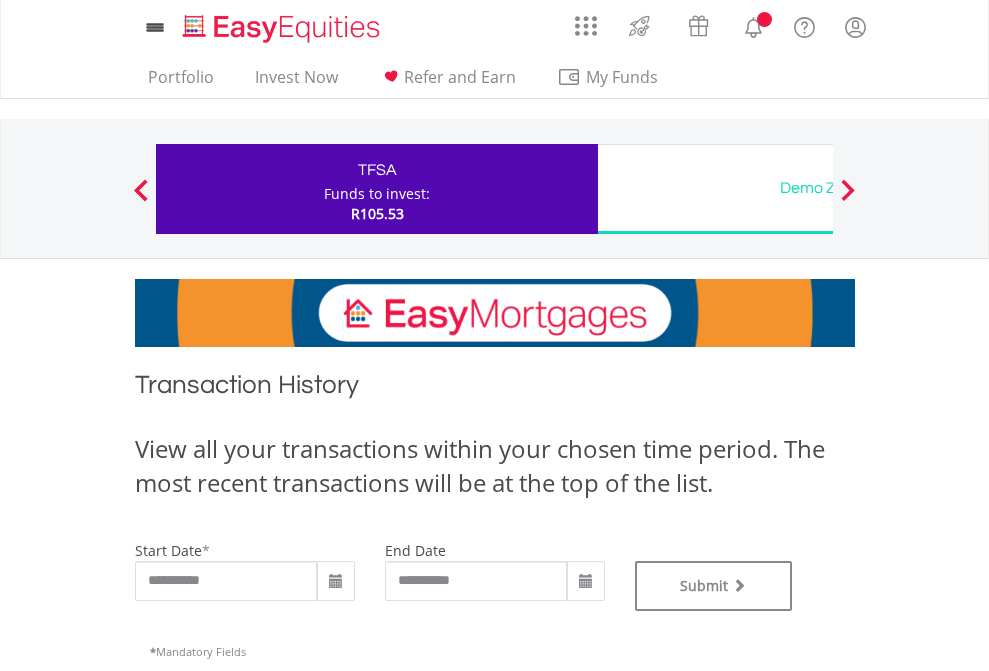 type on "**********" 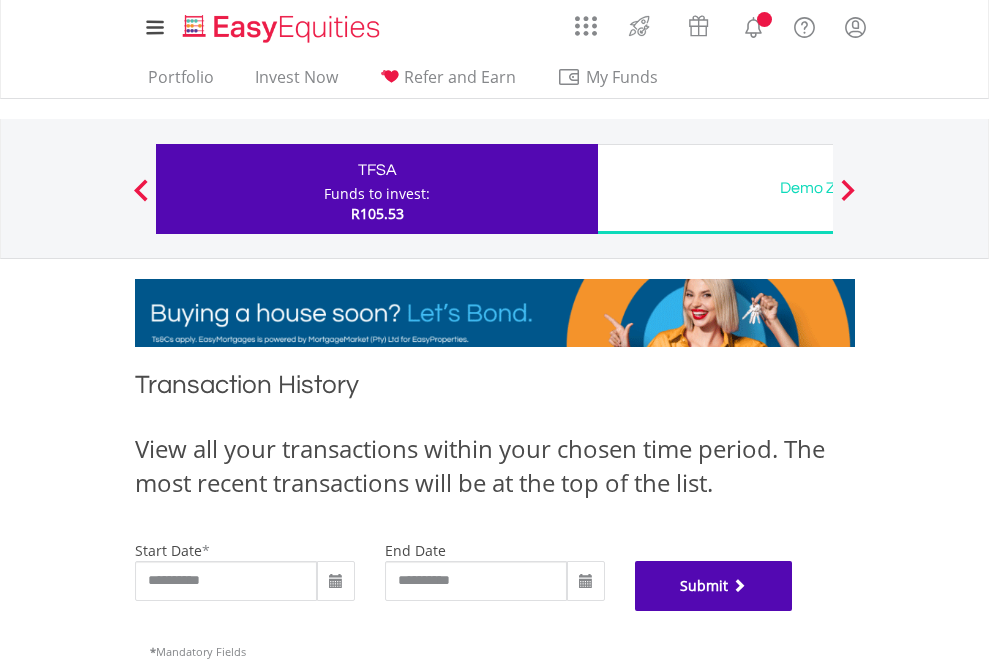click on "Submit" at bounding box center [714, 586] 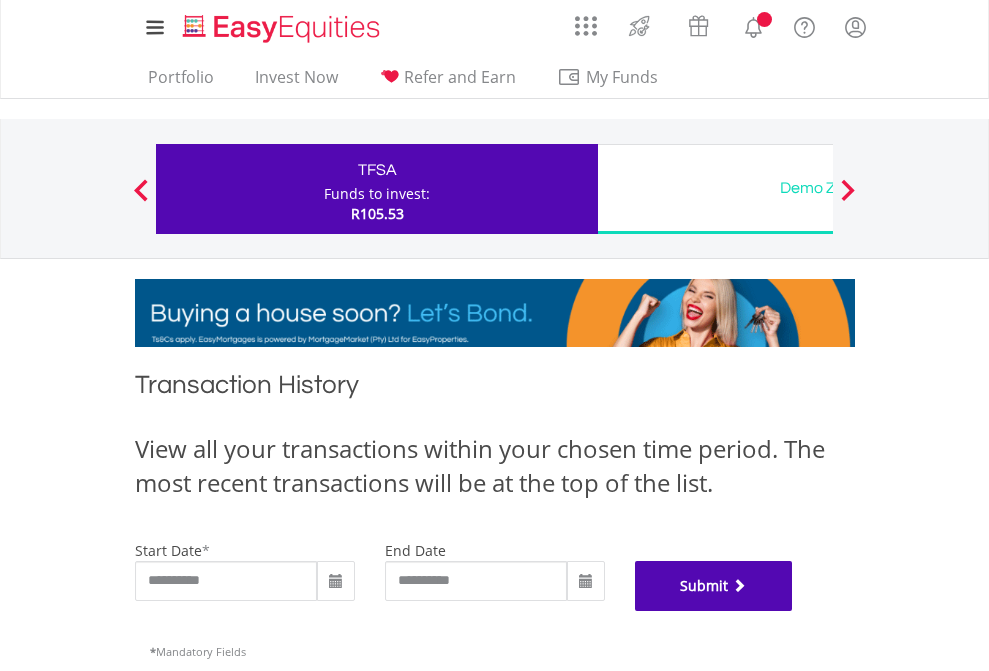 scroll, scrollTop: 811, scrollLeft: 0, axis: vertical 